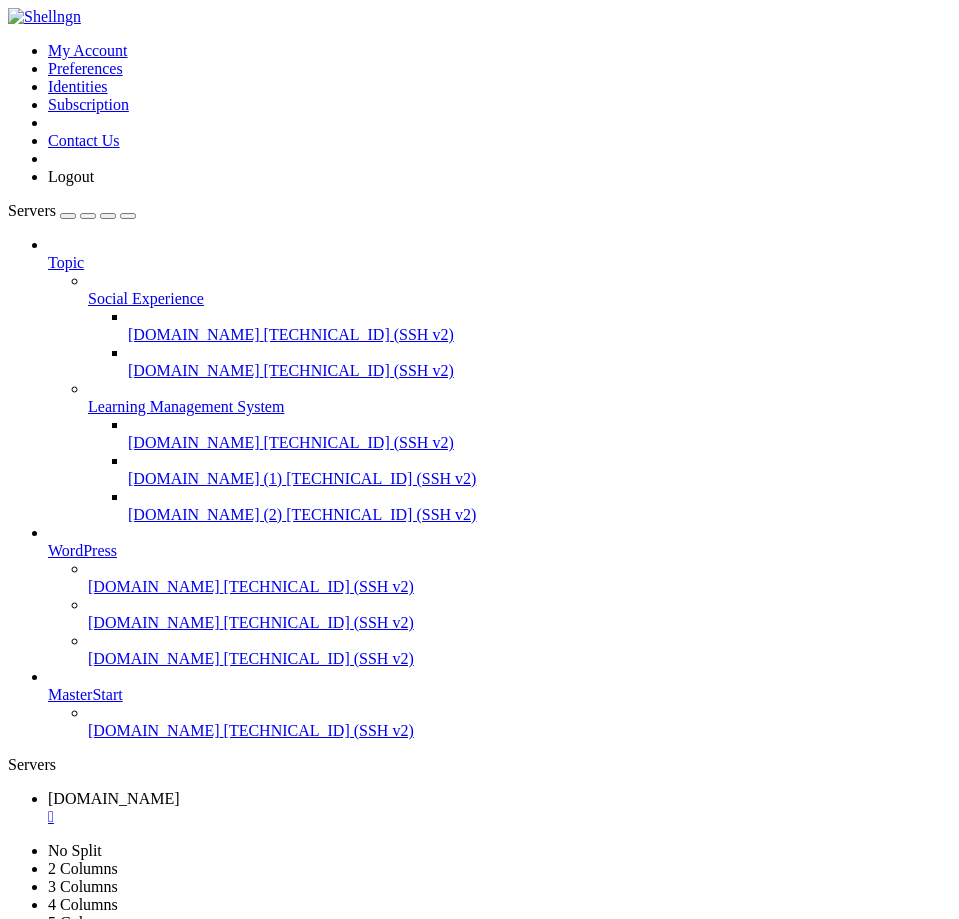 scroll, scrollTop: 0, scrollLeft: 0, axis: both 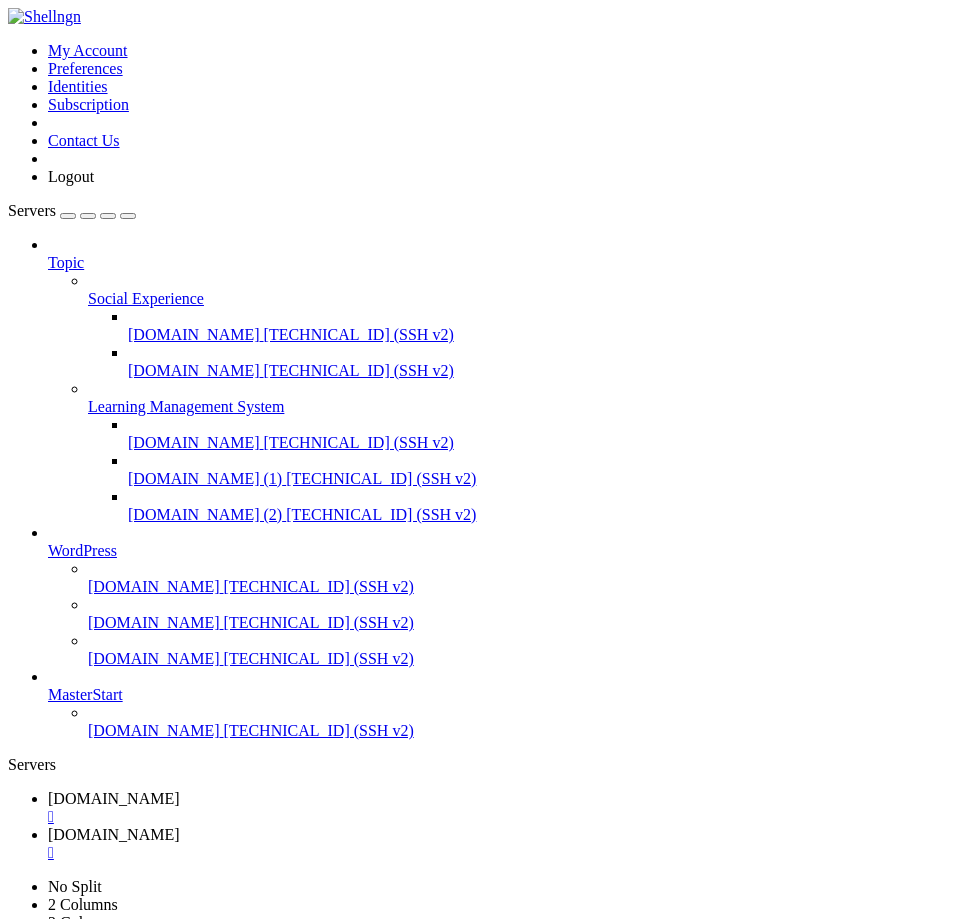 click on "[DOMAIN_NAME]" at bounding box center [114, 798] 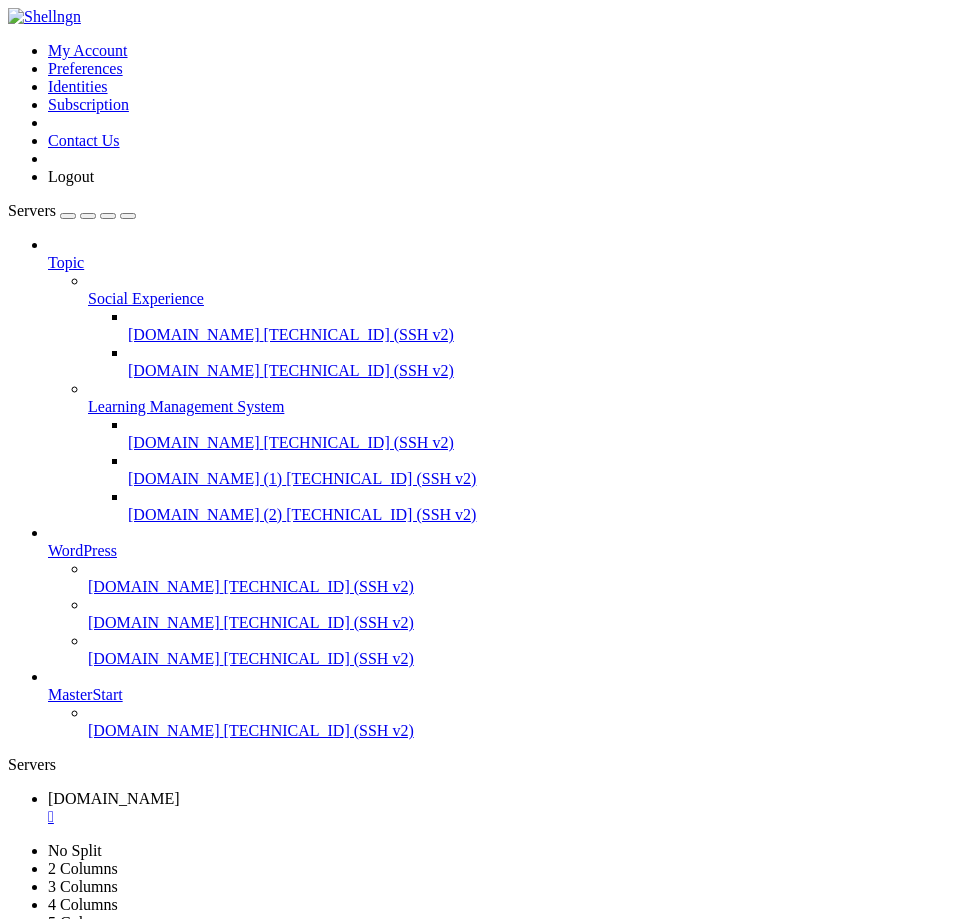 click on ""';"" 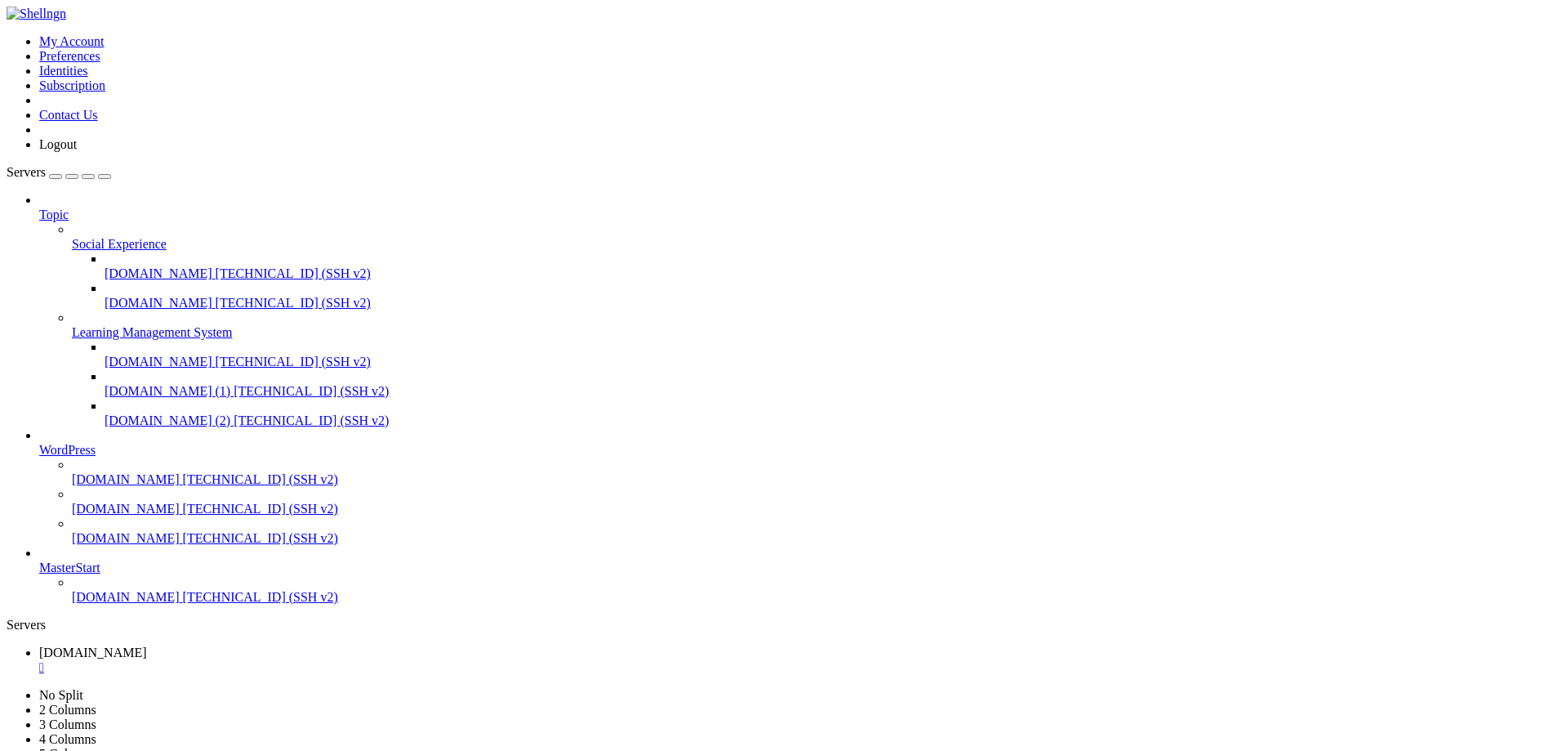 click on "" at bounding box center (800, 668) 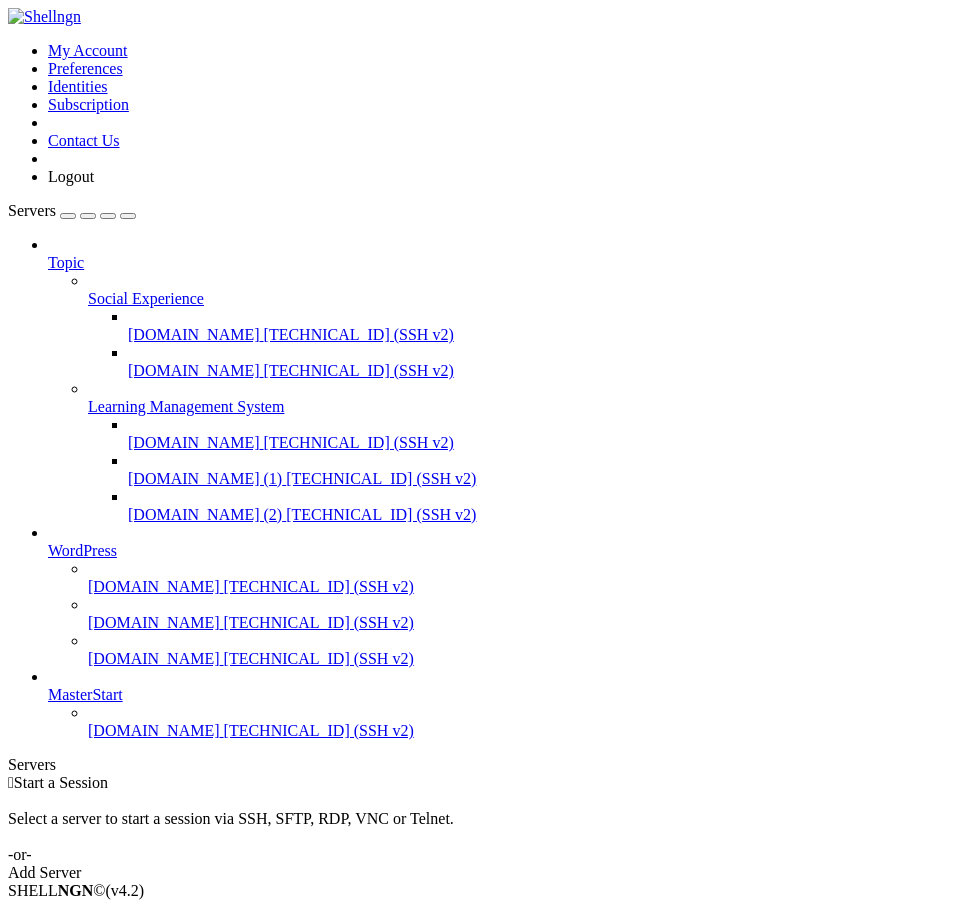 click on "Servers" at bounding box center [479, 765] 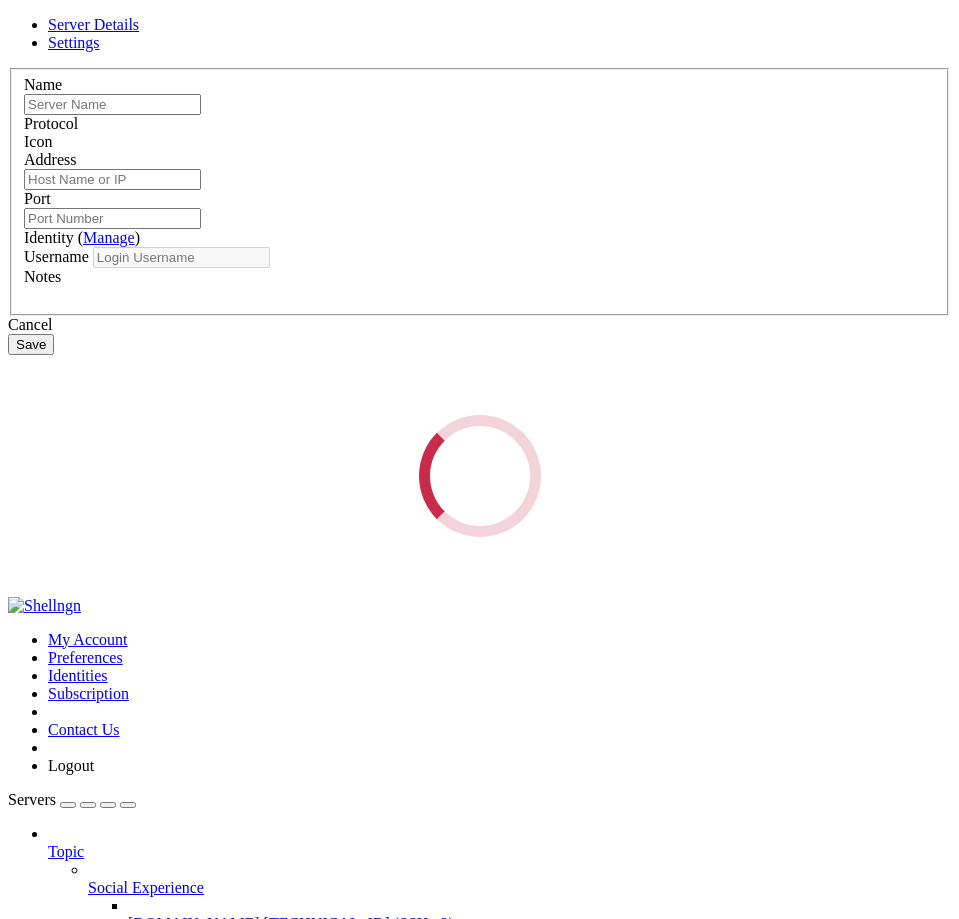 type on "[DOMAIN_NAME]" 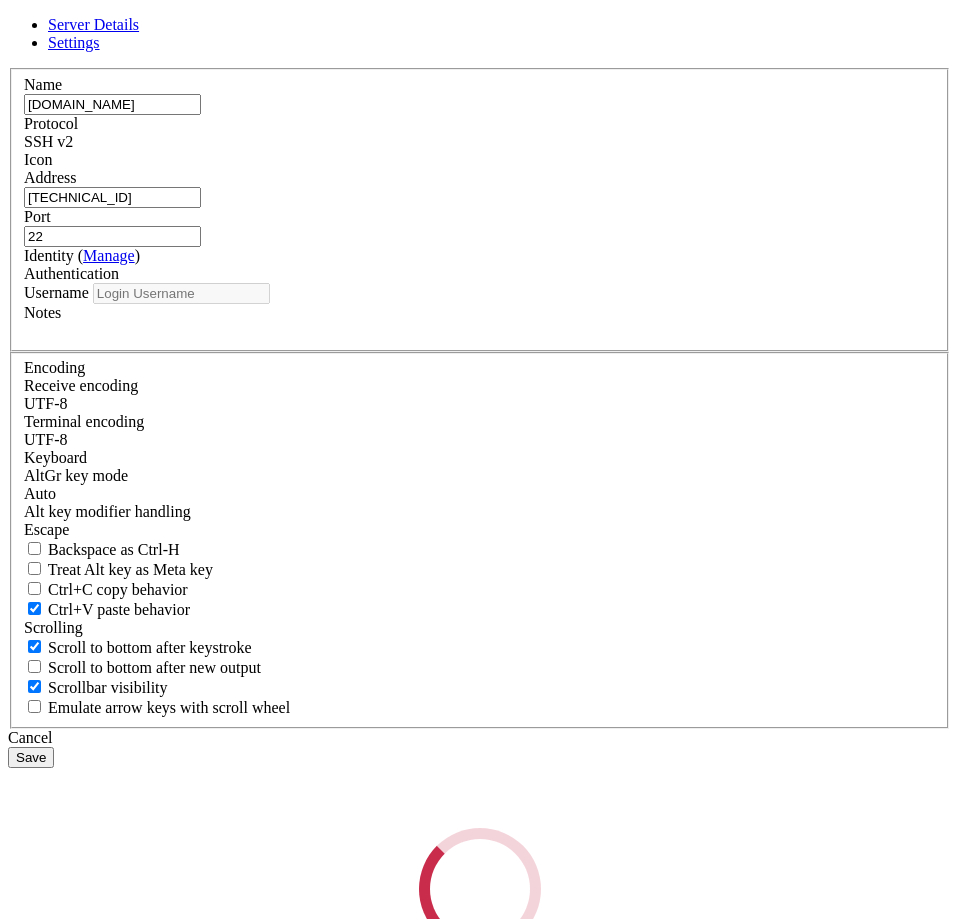 type on "ubuntu" 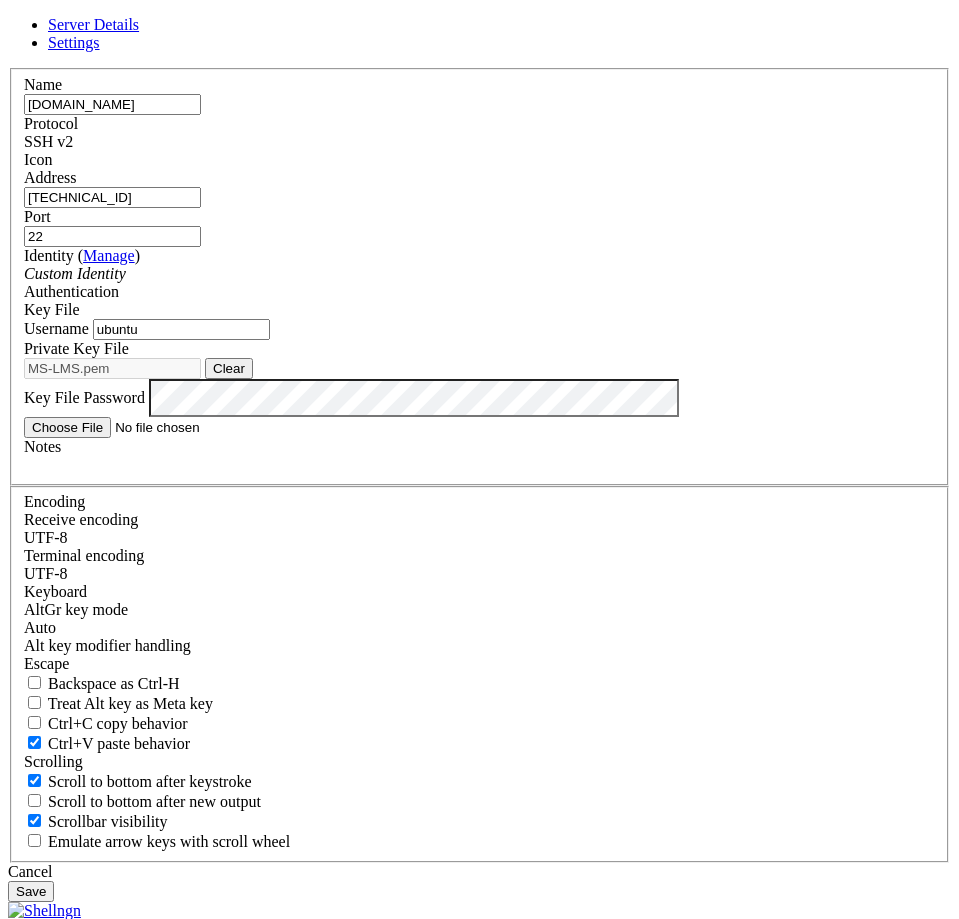drag, startPoint x: 307, startPoint y: 320, endPoint x: 129, endPoint y: 322, distance: 178.01123 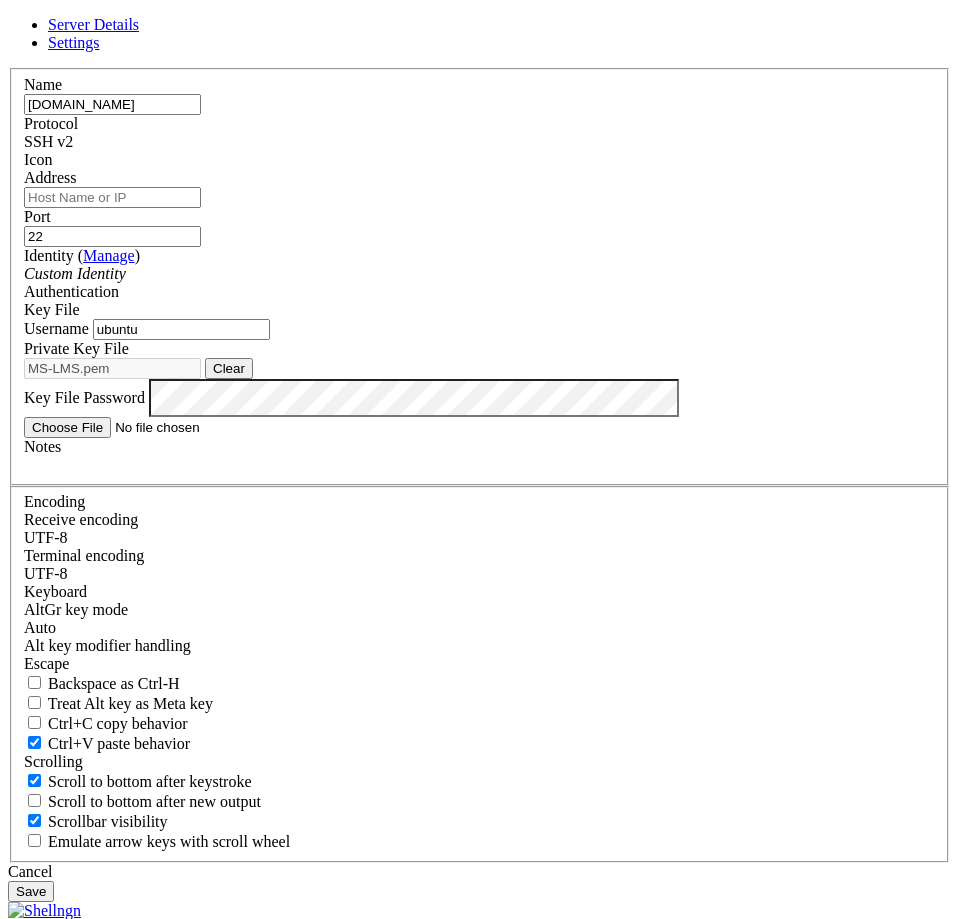 paste on "[TECHNICAL_ID]" 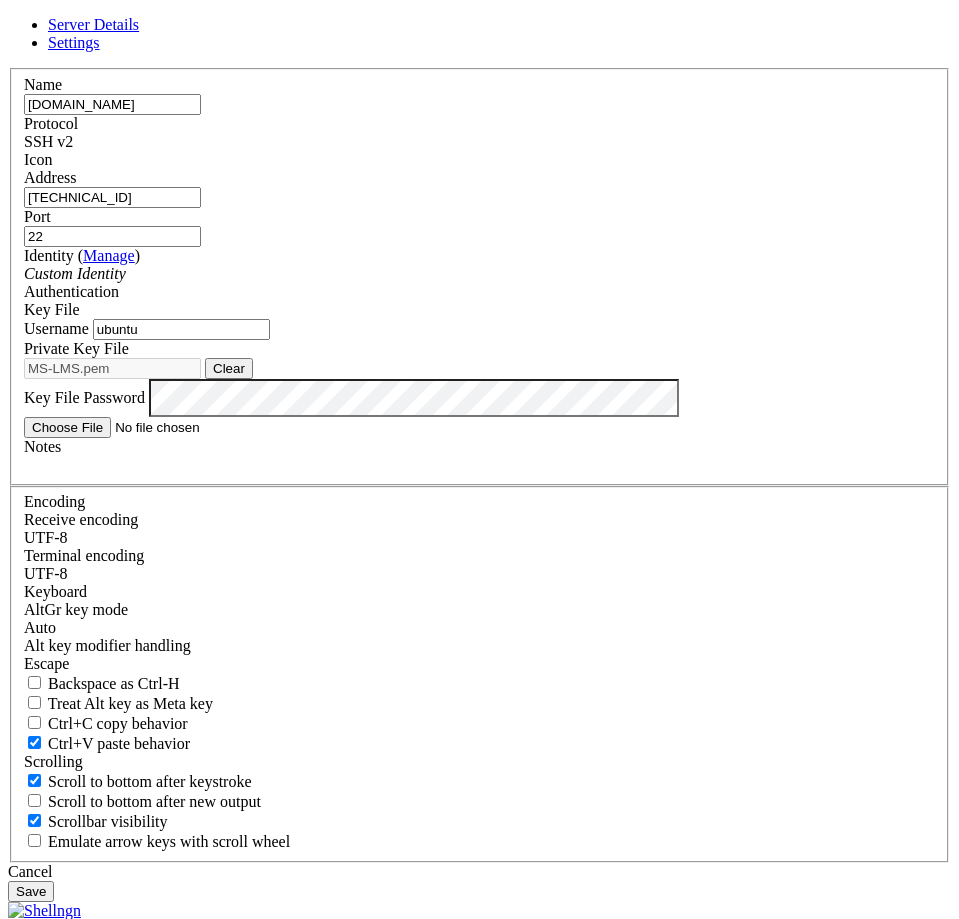type on "[TECHNICAL_ID]" 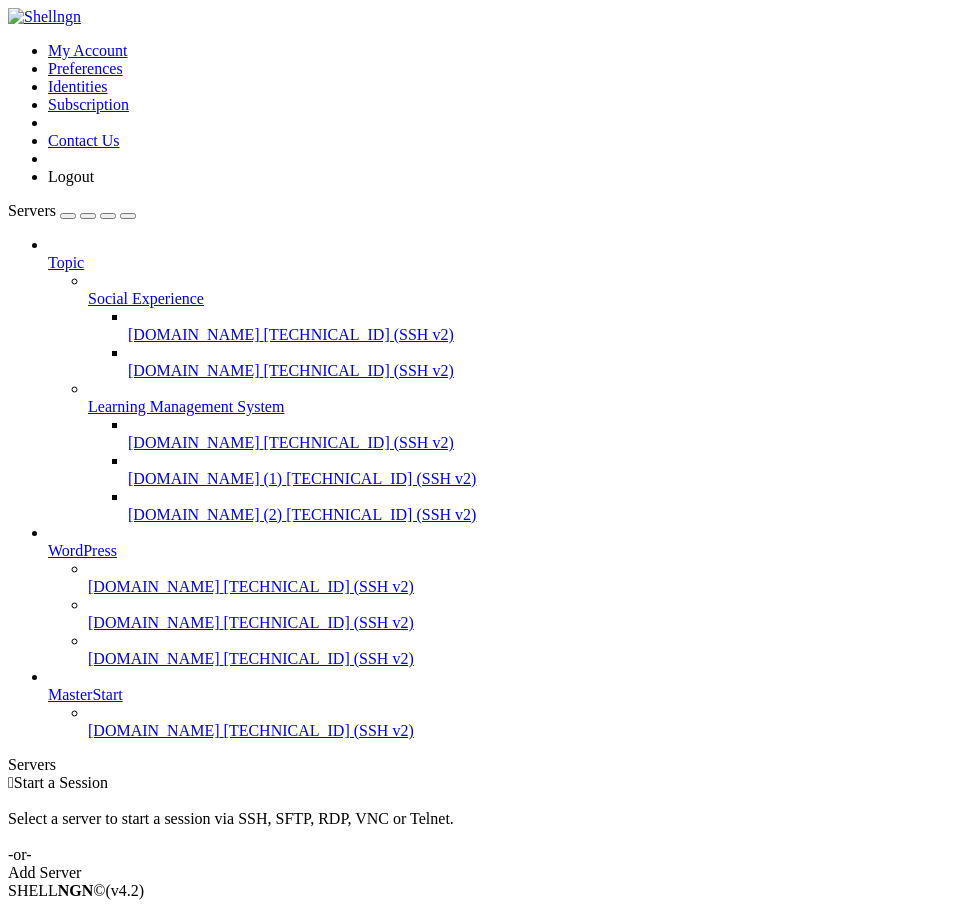 click on "[DOMAIN_NAME]" at bounding box center [154, 730] 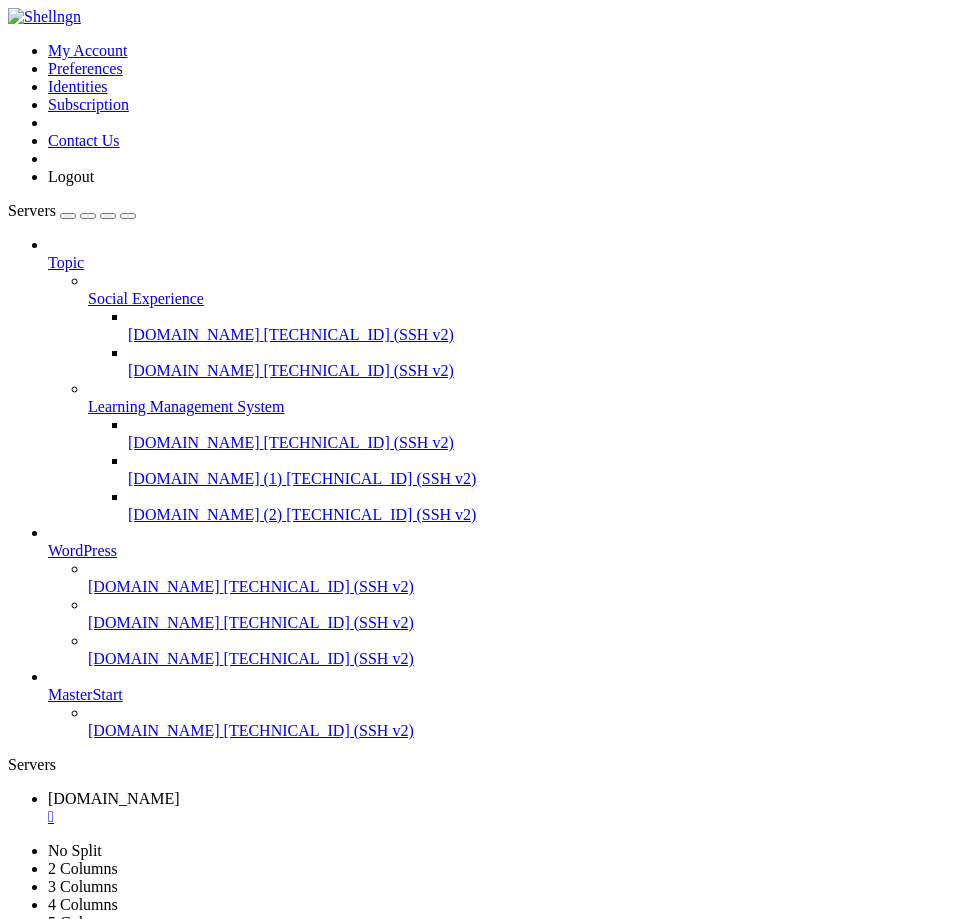 scroll, scrollTop: 0, scrollLeft: 0, axis: both 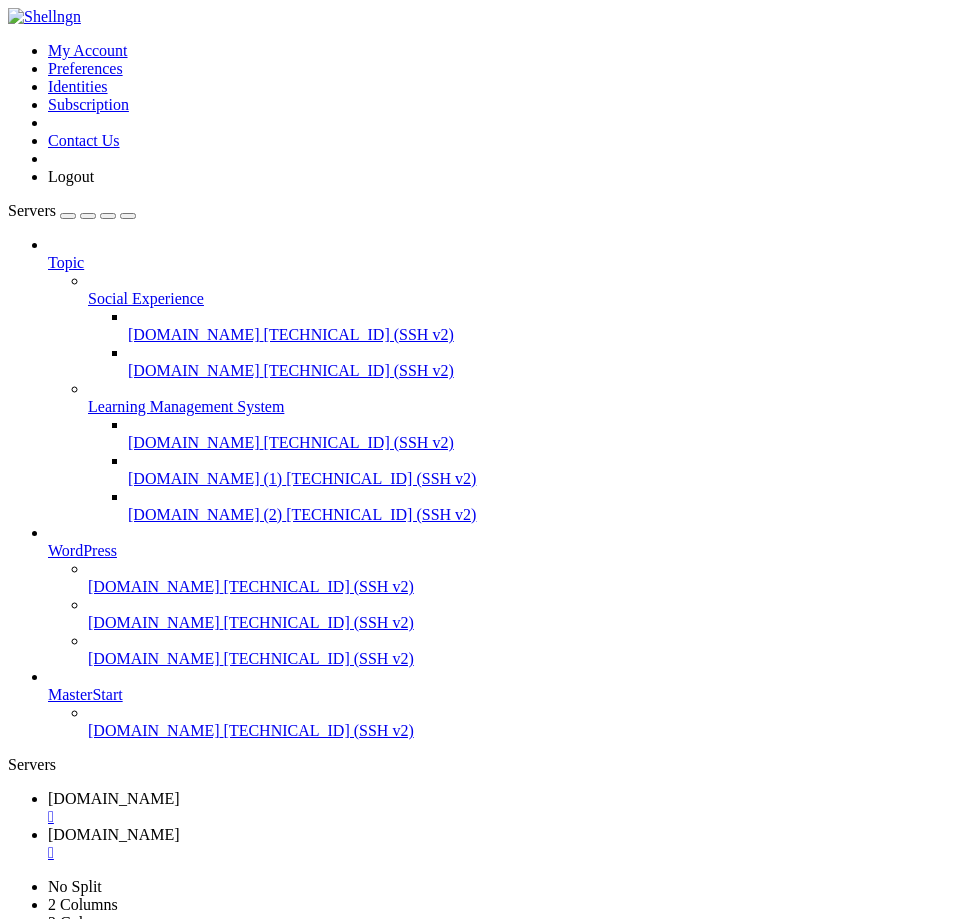 click at bounding box center [8, 878] 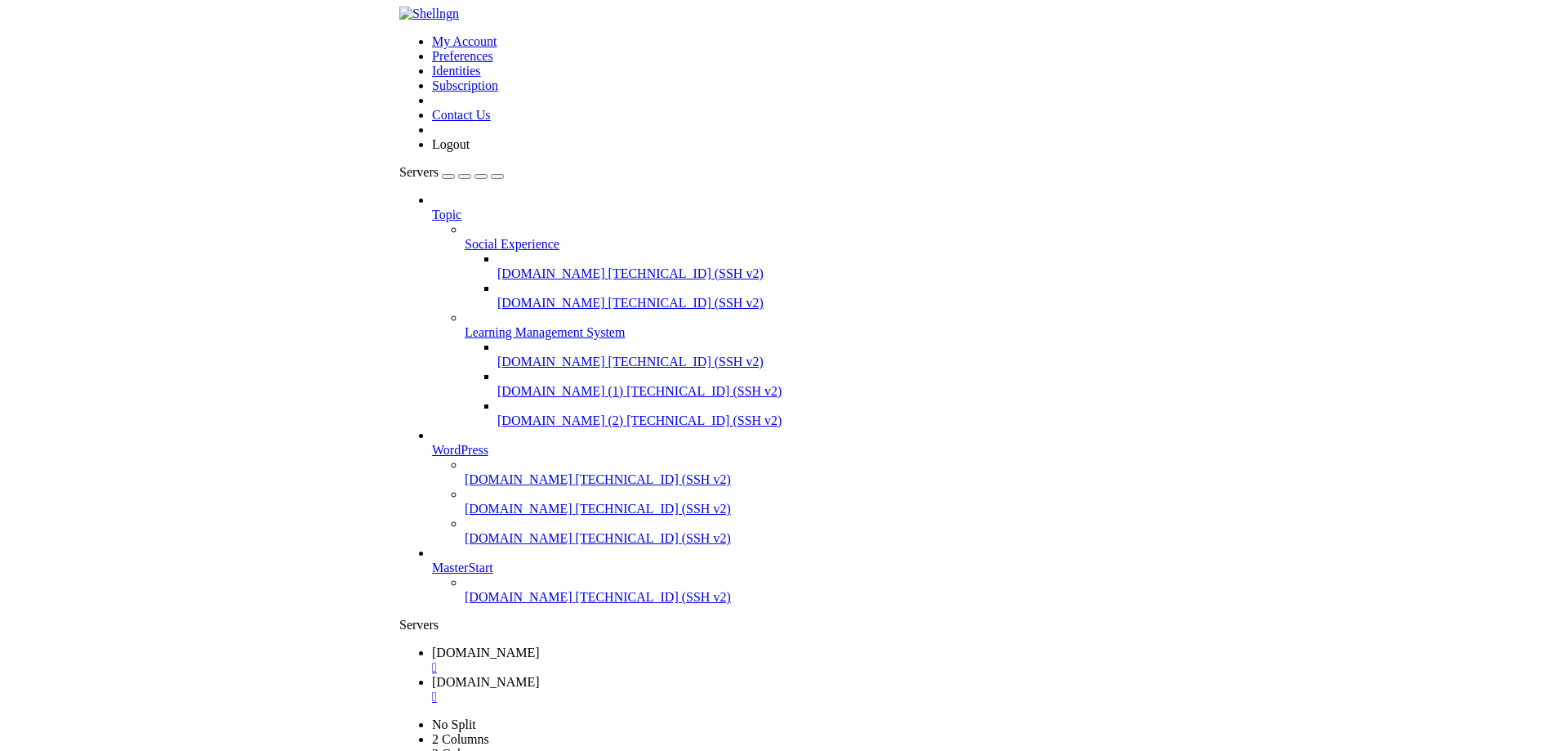 scroll, scrollTop: 16, scrollLeft: 3, axis: both 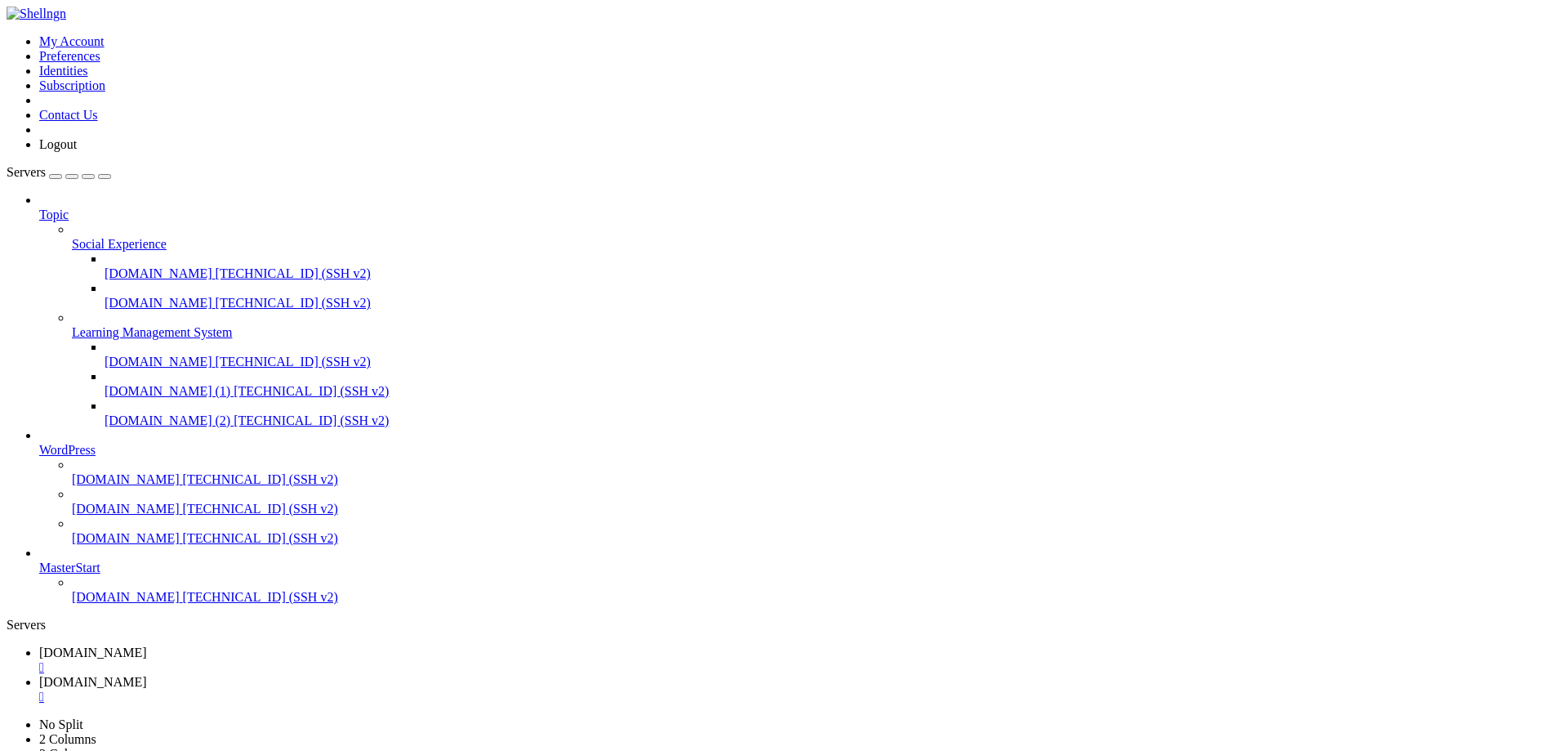 click on "0 upgraded, 0 newly installed, 0 to remove and 10 not upgraded." 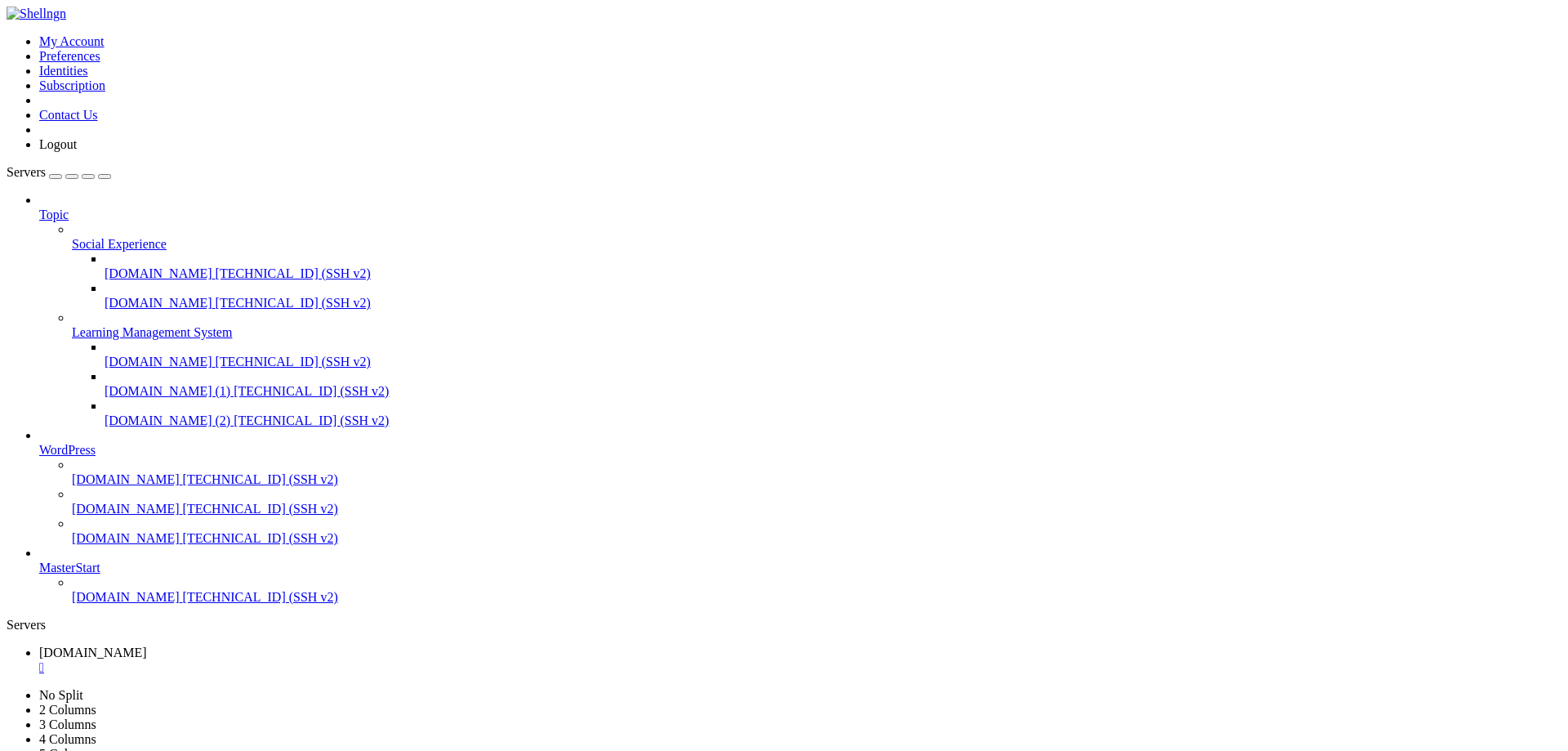 click on "" at bounding box center (800, 668) 